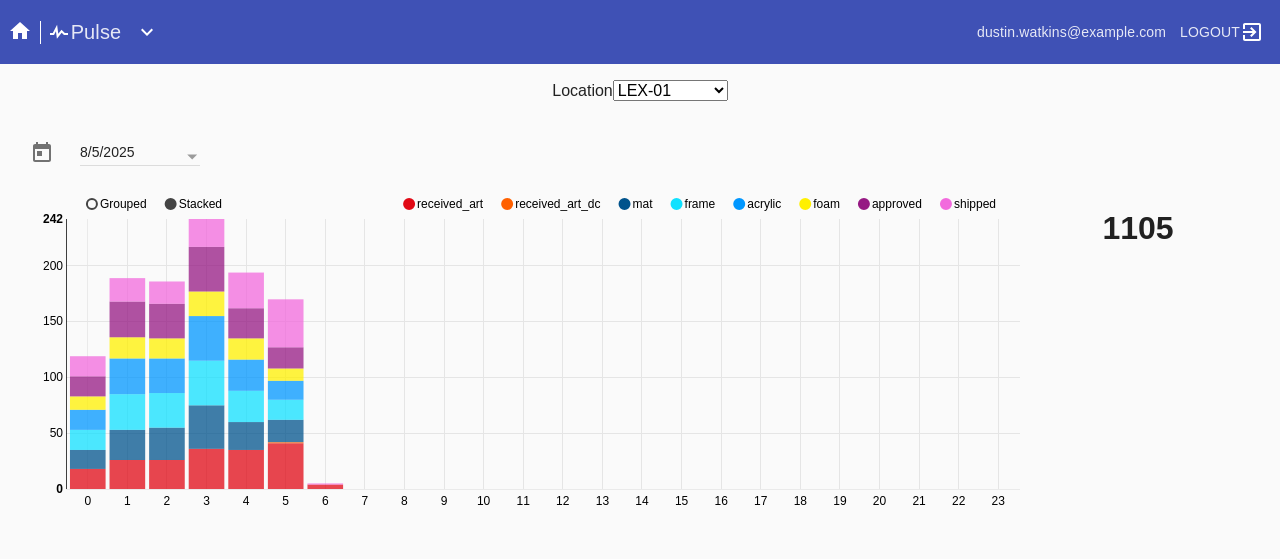 scroll, scrollTop: 0, scrollLeft: 0, axis: both 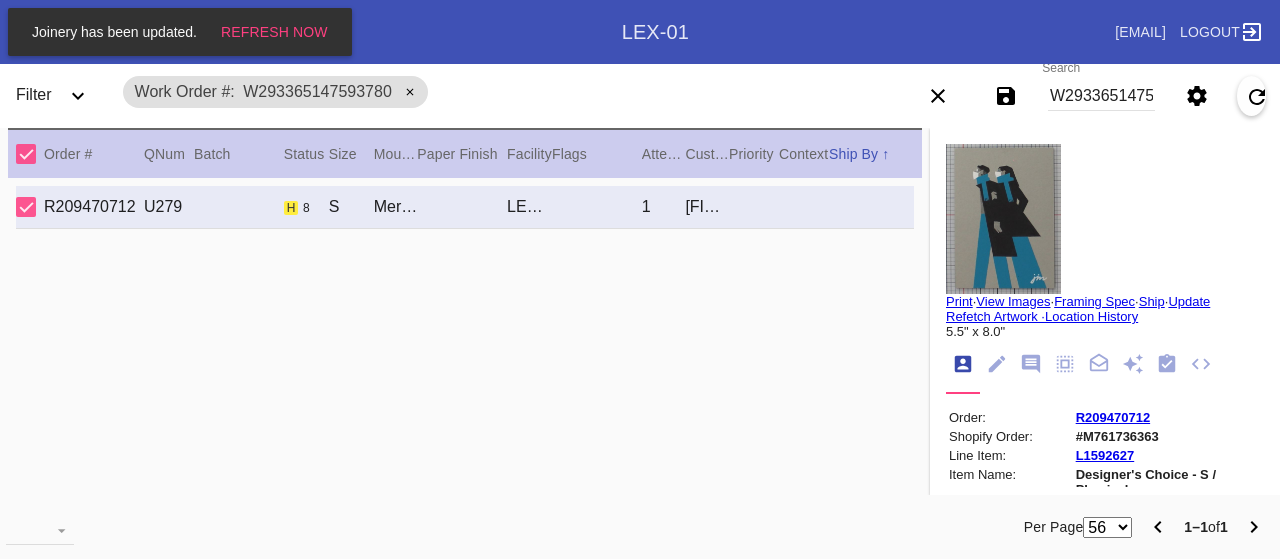 click on "W293365147593780" at bounding box center (1101, 96) 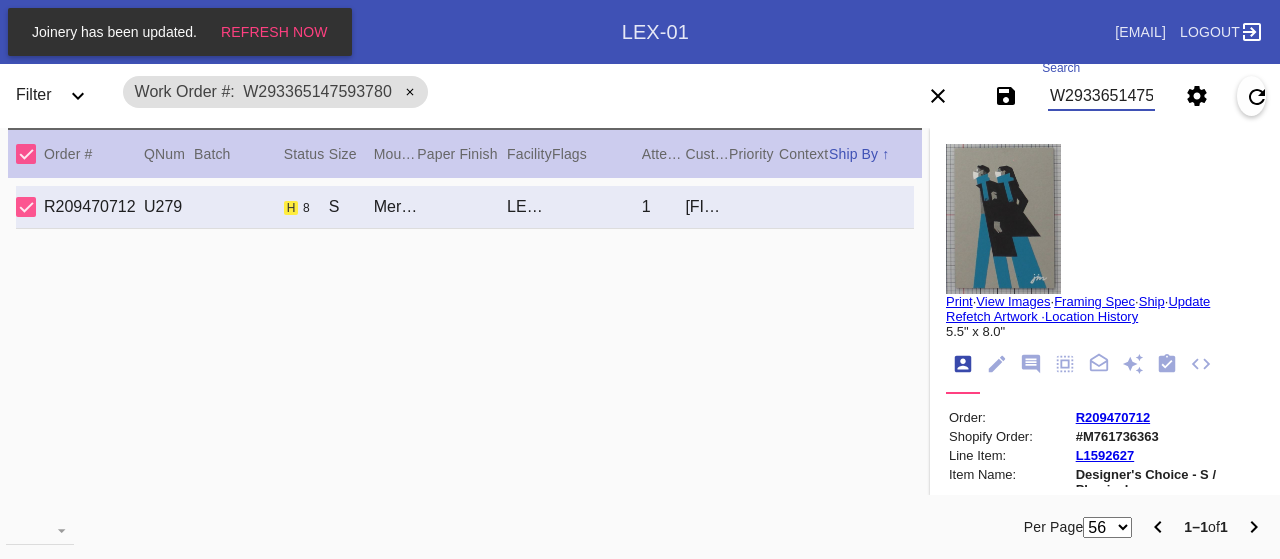 click on "W293365147593780" at bounding box center [1101, 96] 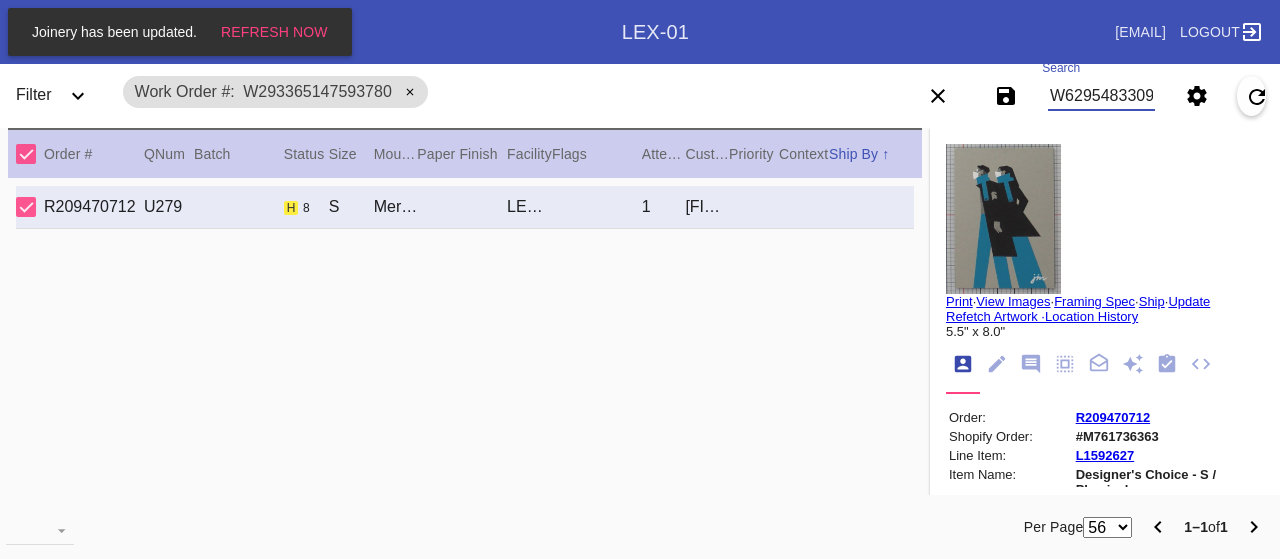 type on "W629548330938610" 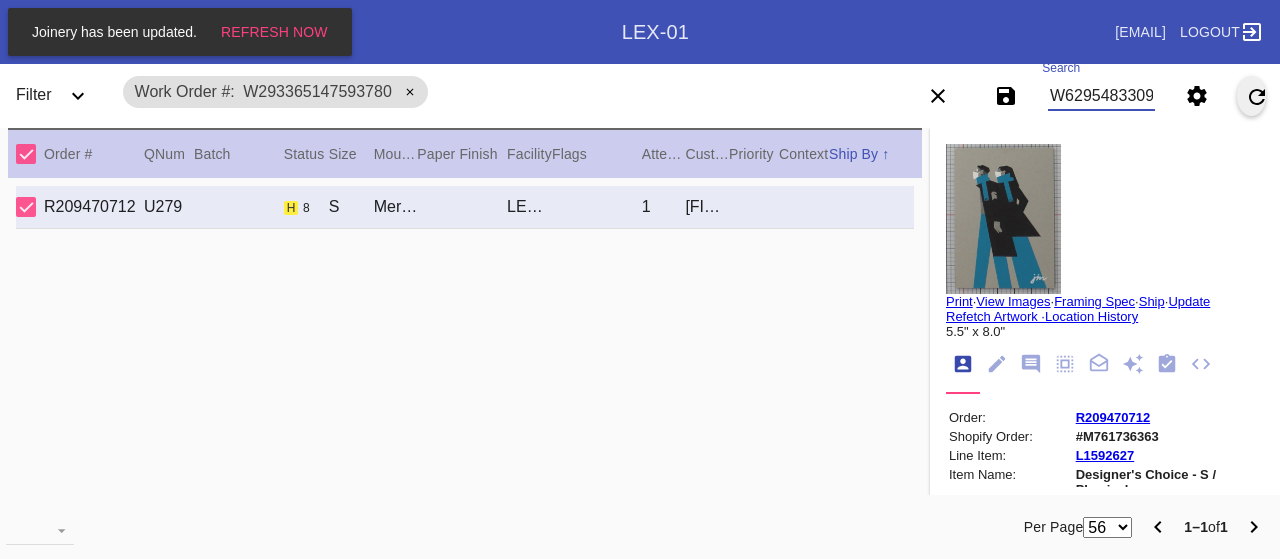 type 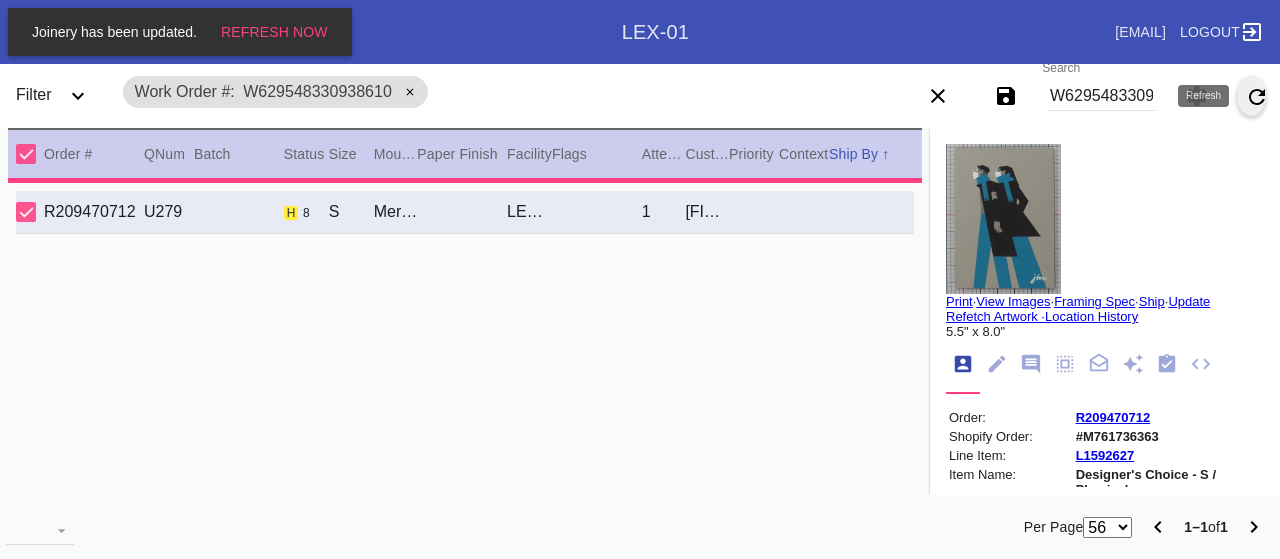 type on "3.0" 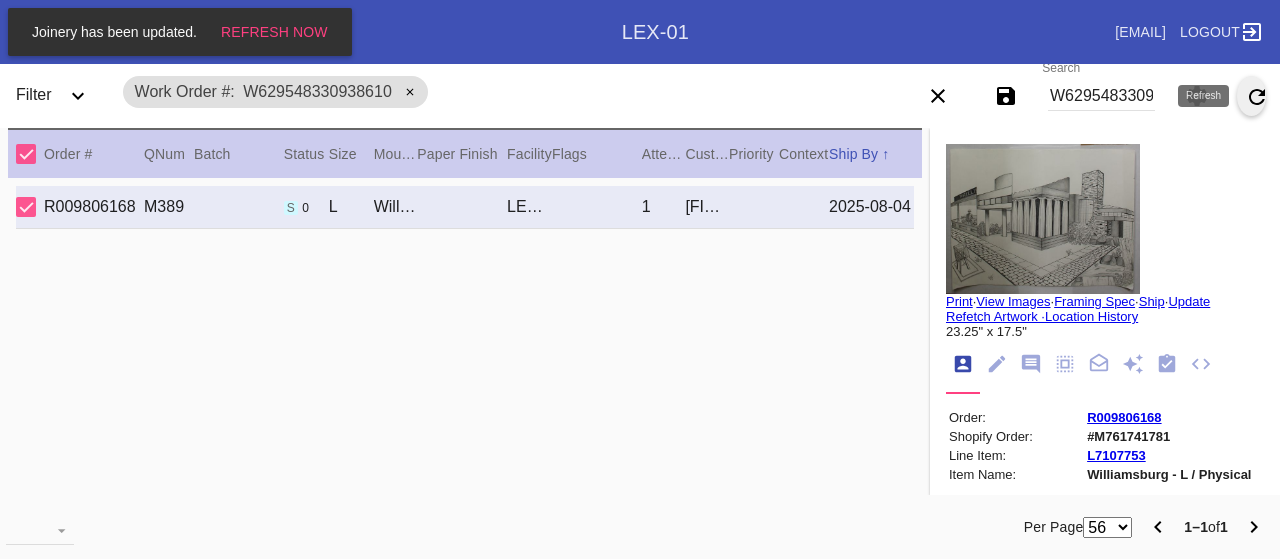 click on "Ship" at bounding box center (1152, 301) 